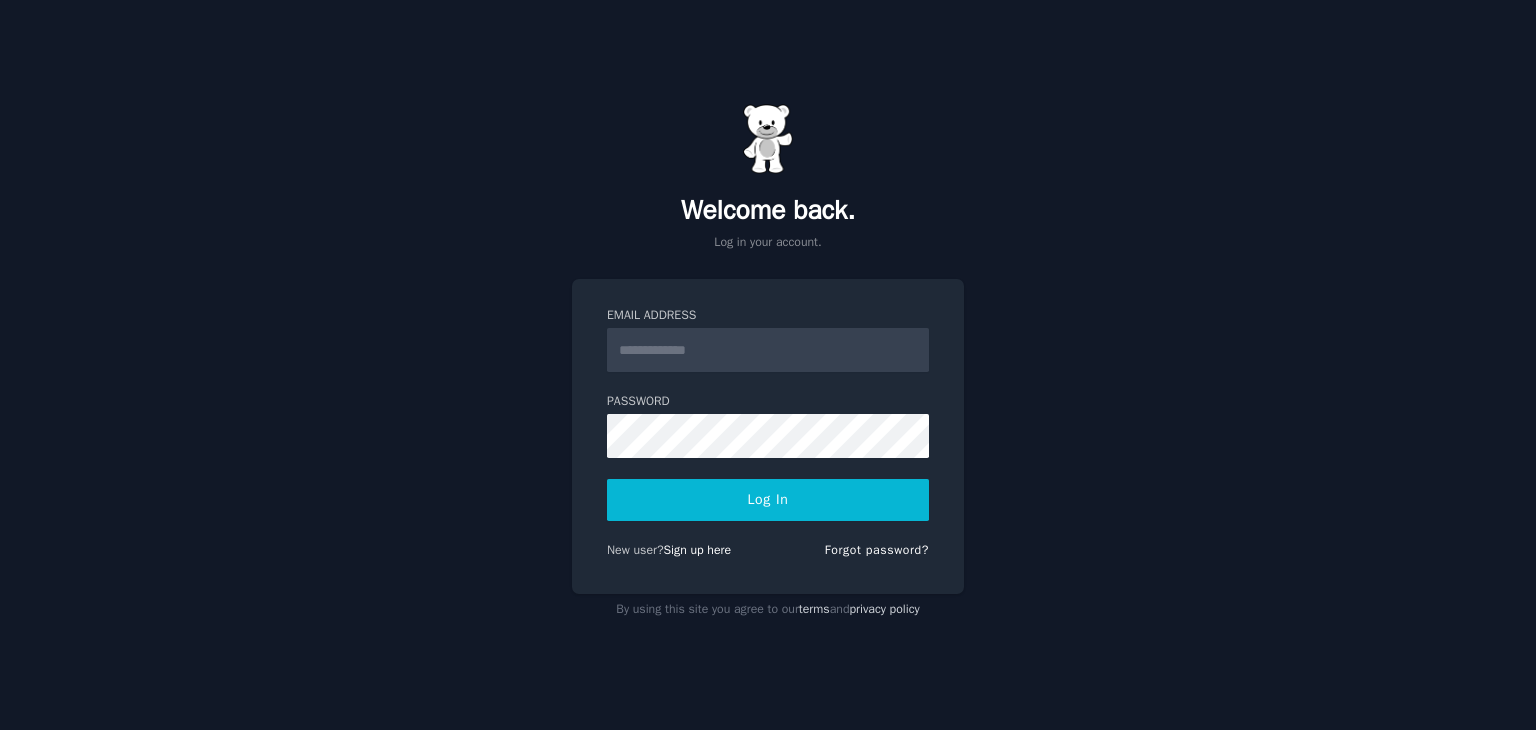 scroll, scrollTop: 0, scrollLeft: 0, axis: both 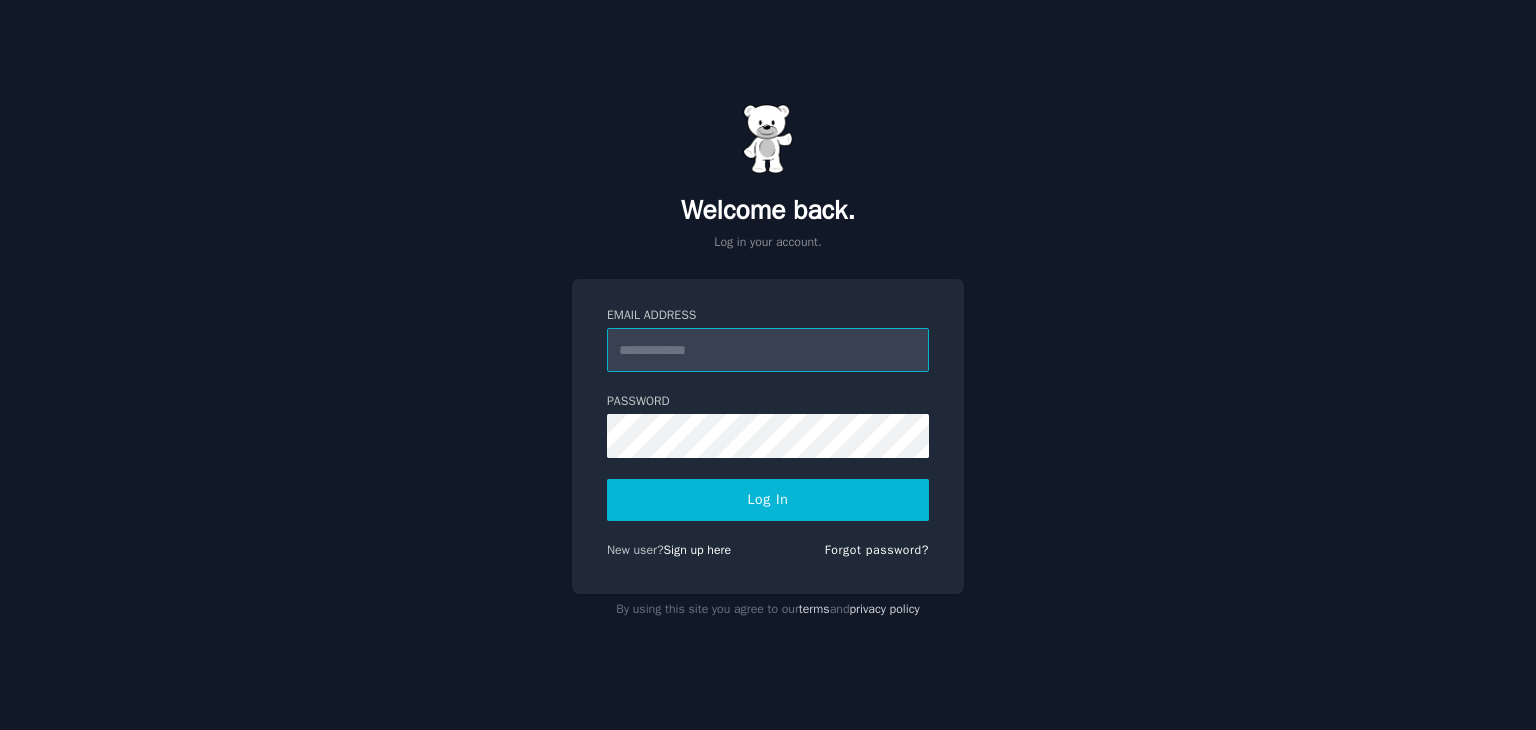 click on "Email Address" at bounding box center (768, 350) 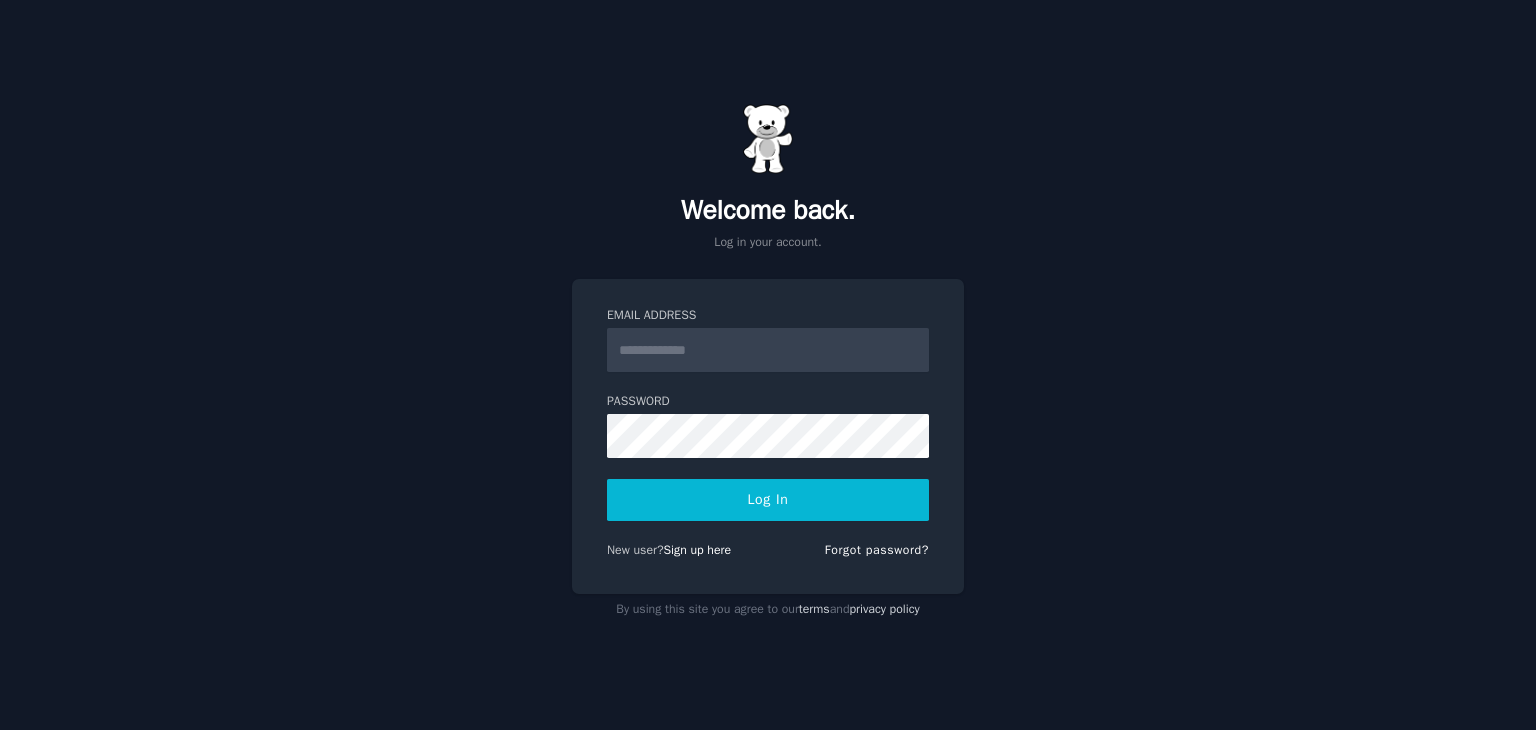 scroll, scrollTop: 0, scrollLeft: 0, axis: both 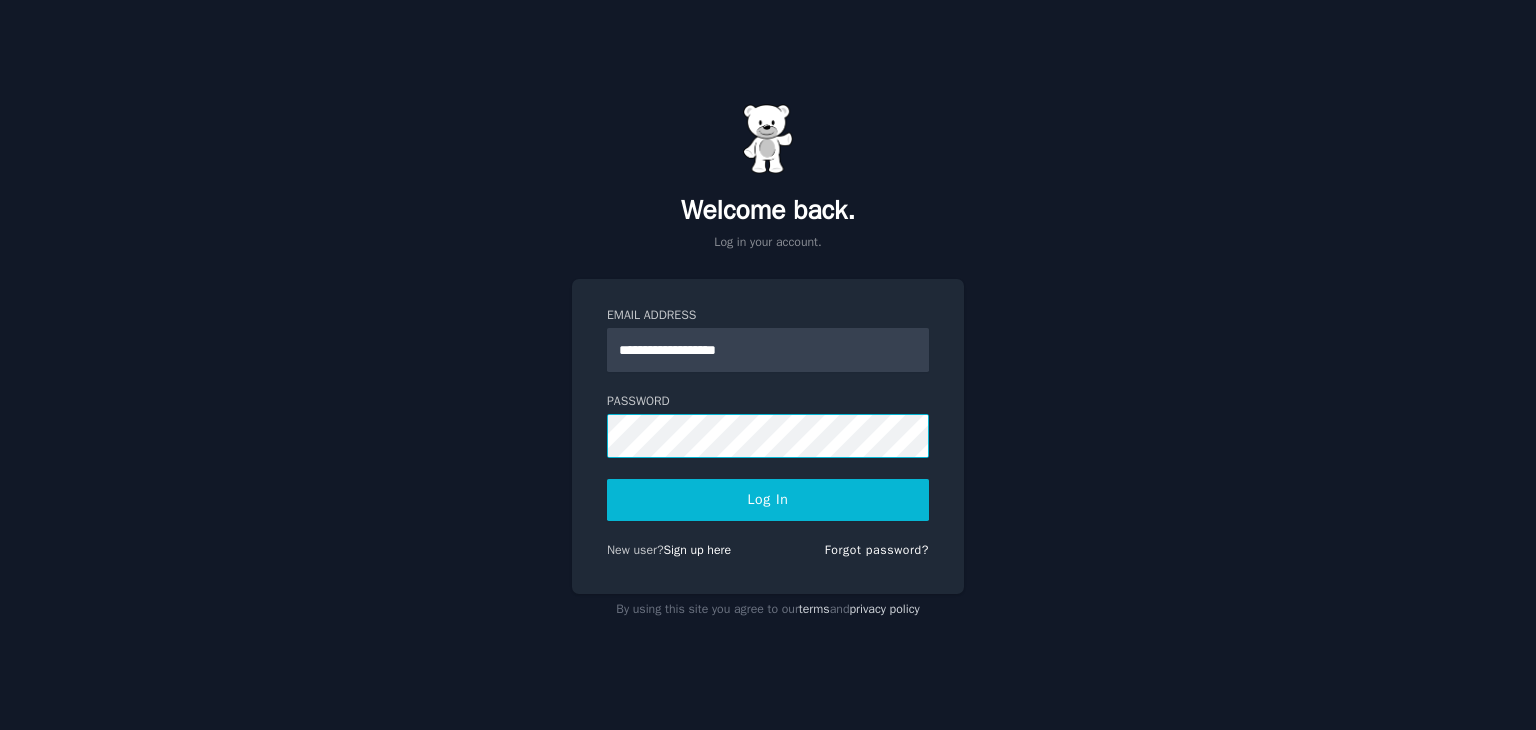 click on "Log In" at bounding box center (768, 500) 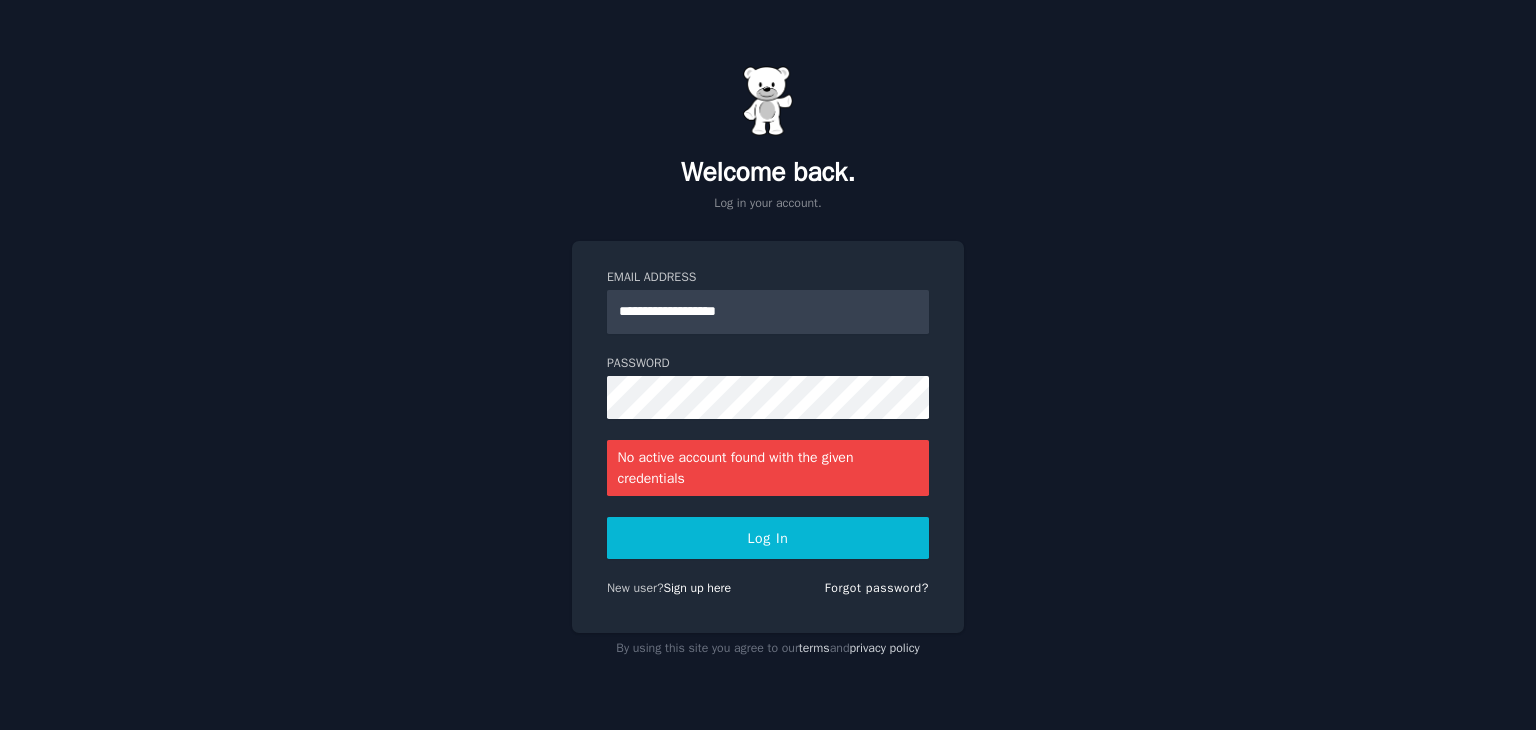 click on "**********" at bounding box center [768, 365] 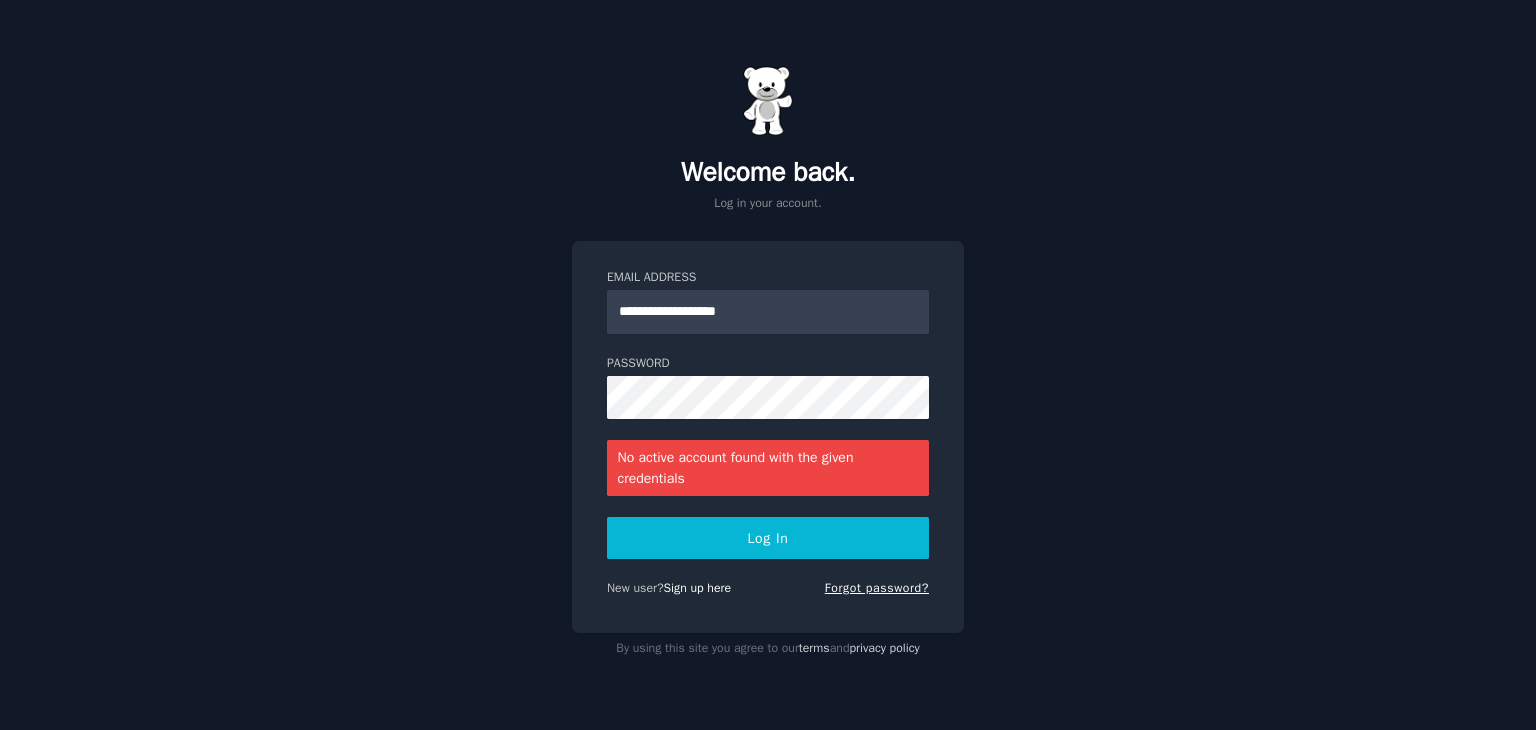 click on "Forgot password?" at bounding box center [877, 588] 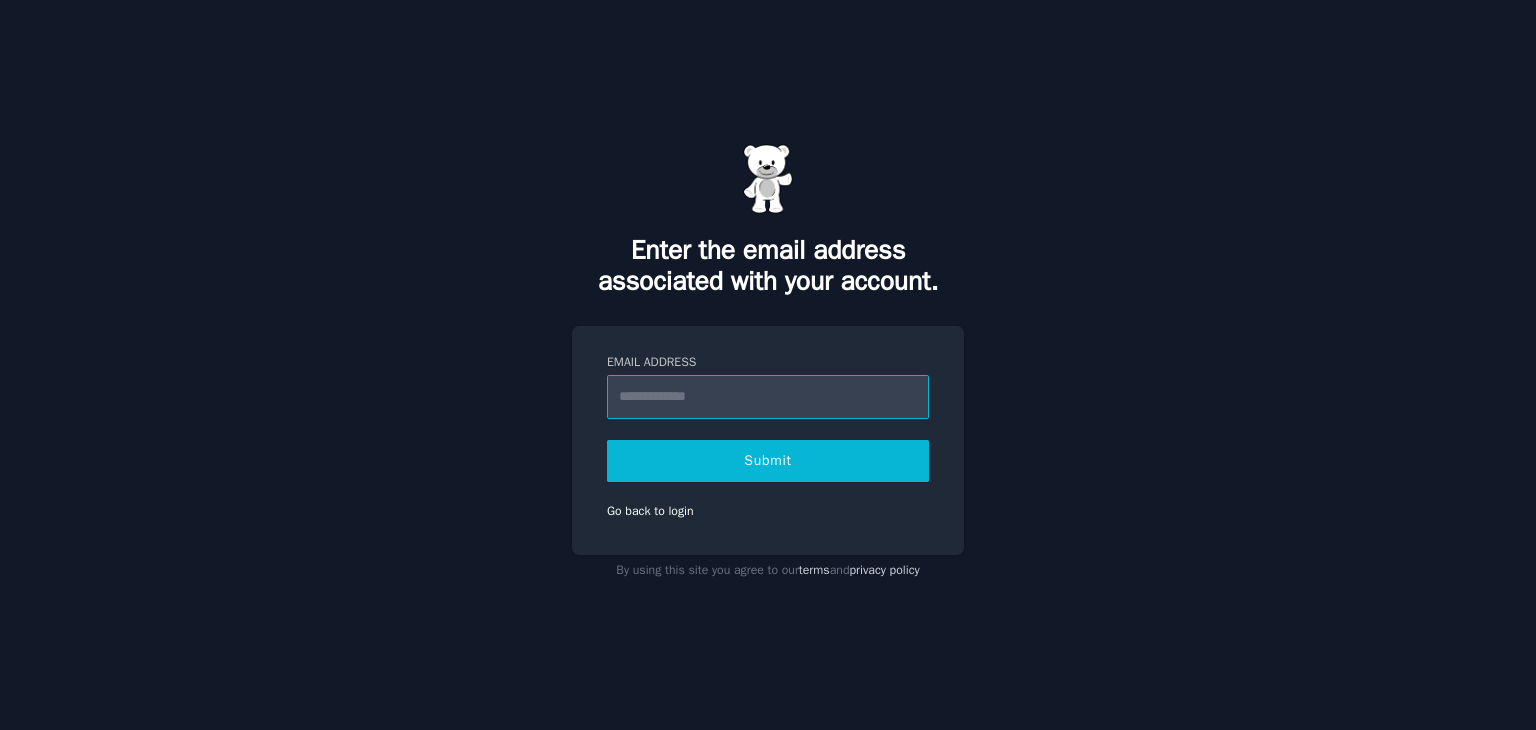 click on "Email Address" at bounding box center [768, 397] 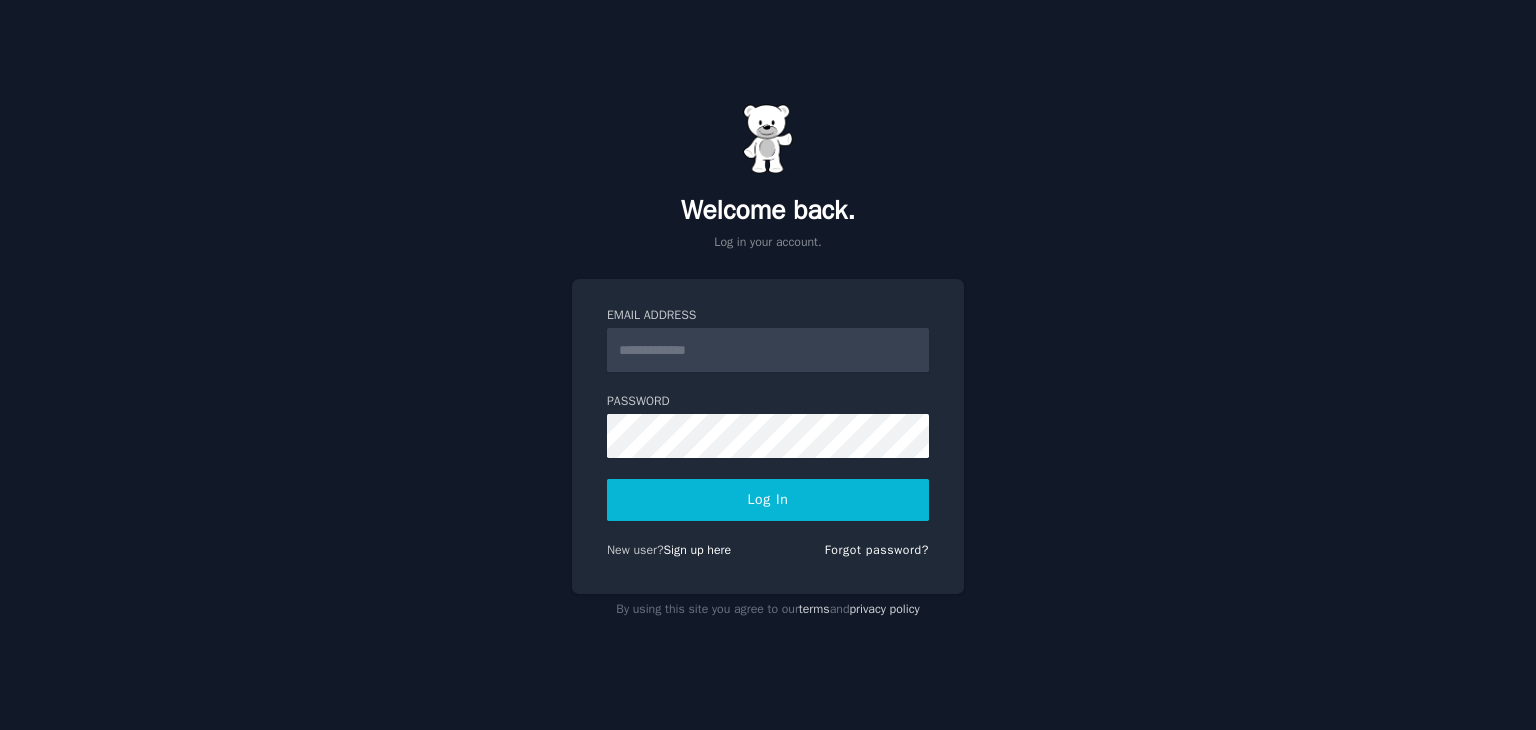 click on "Email Address" at bounding box center [768, 350] 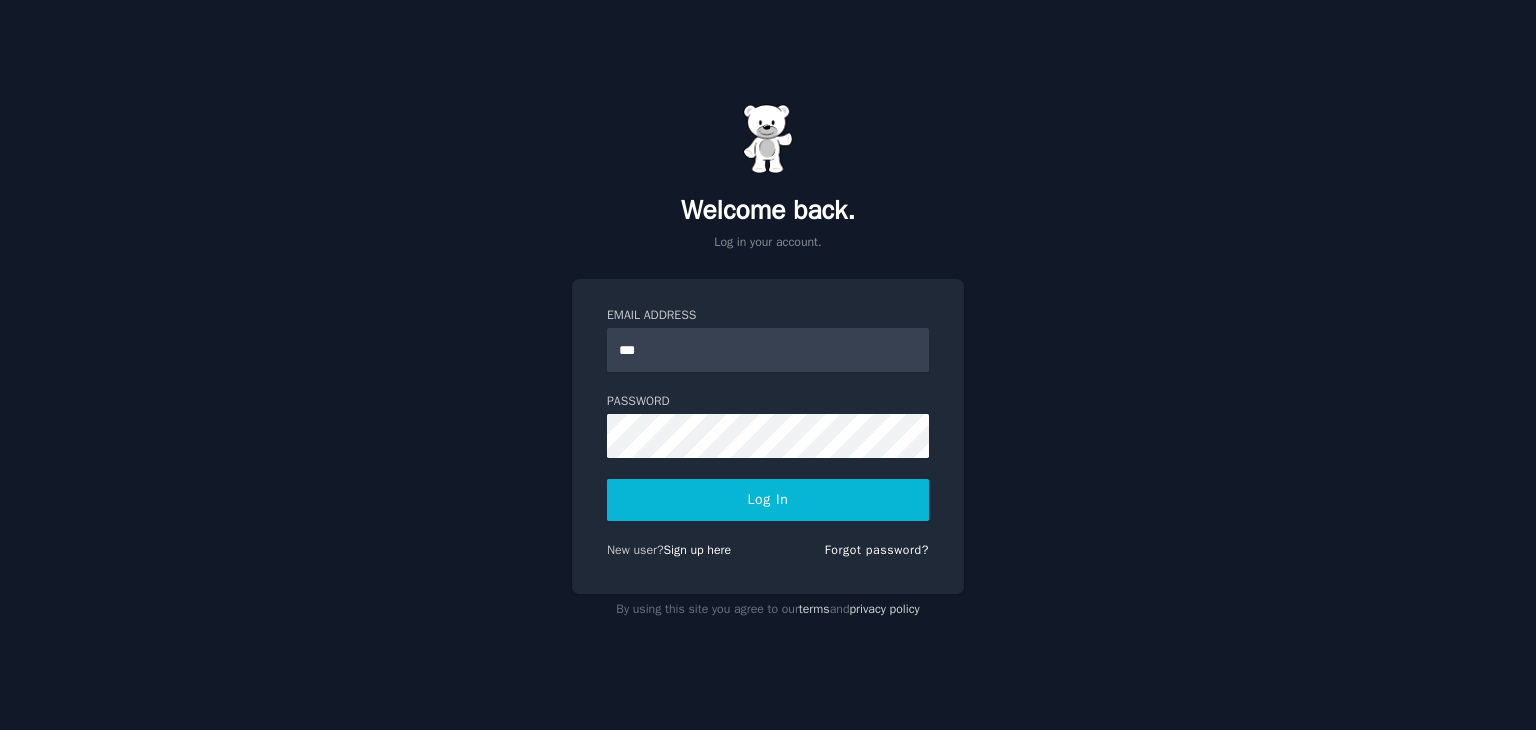 type on "**********" 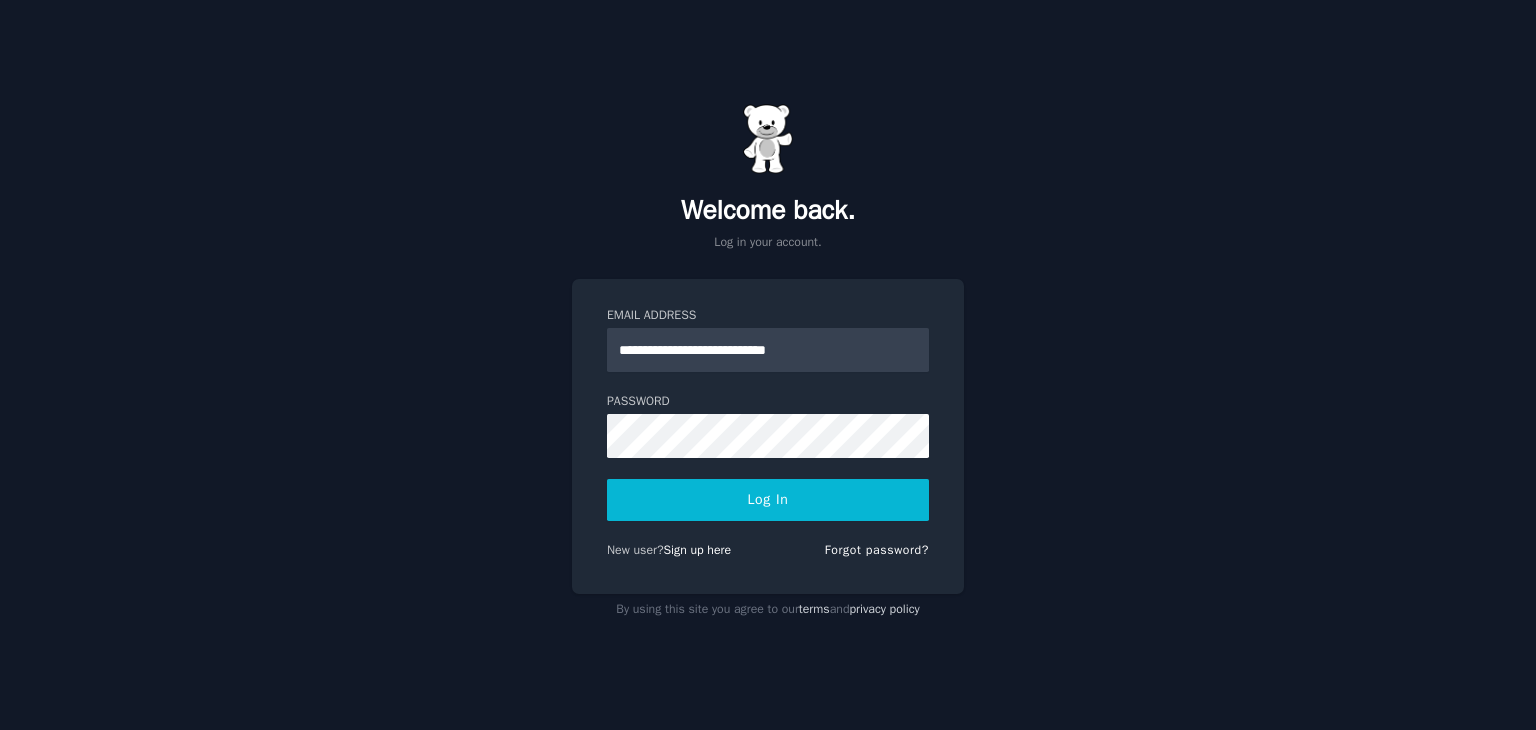 click on "Log In" at bounding box center [768, 500] 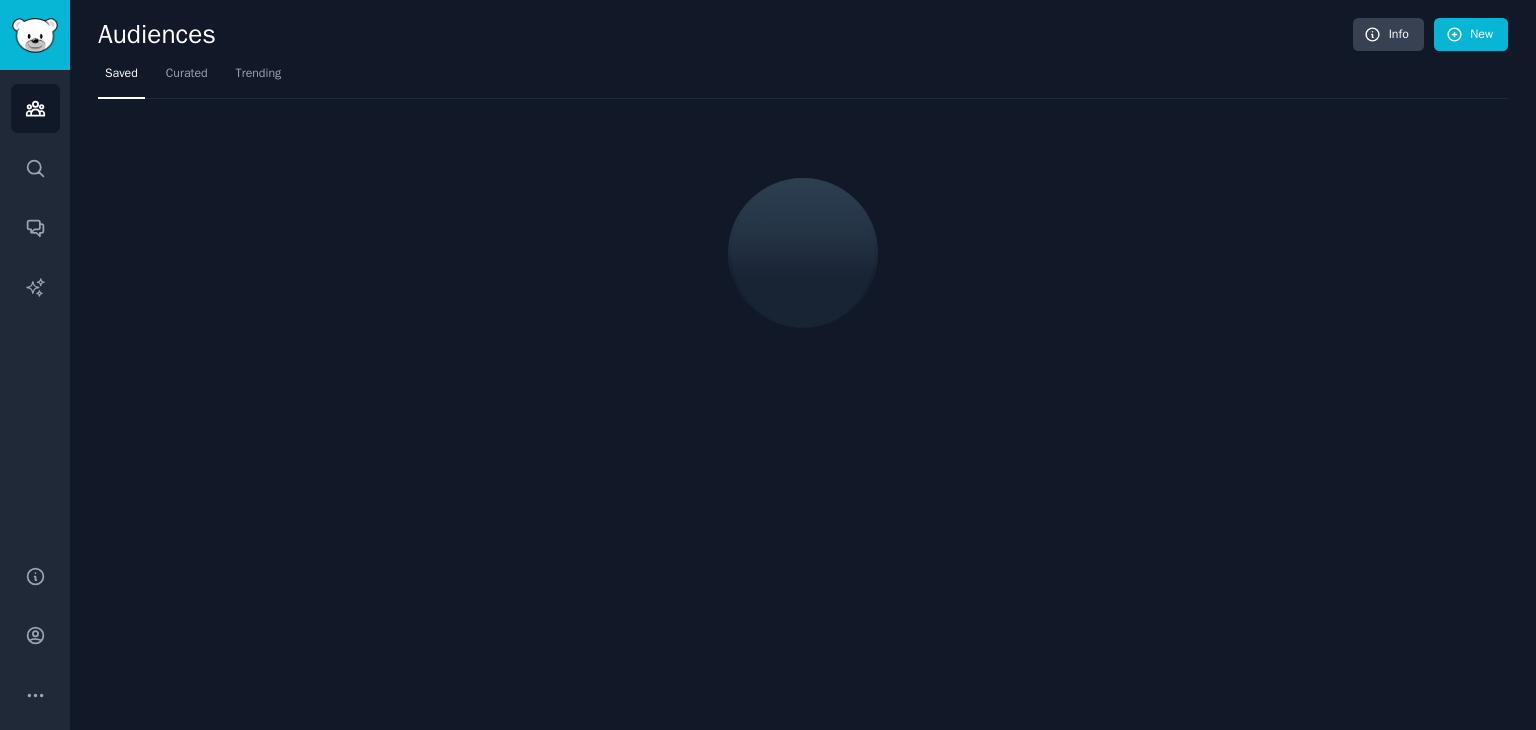 scroll, scrollTop: 0, scrollLeft: 0, axis: both 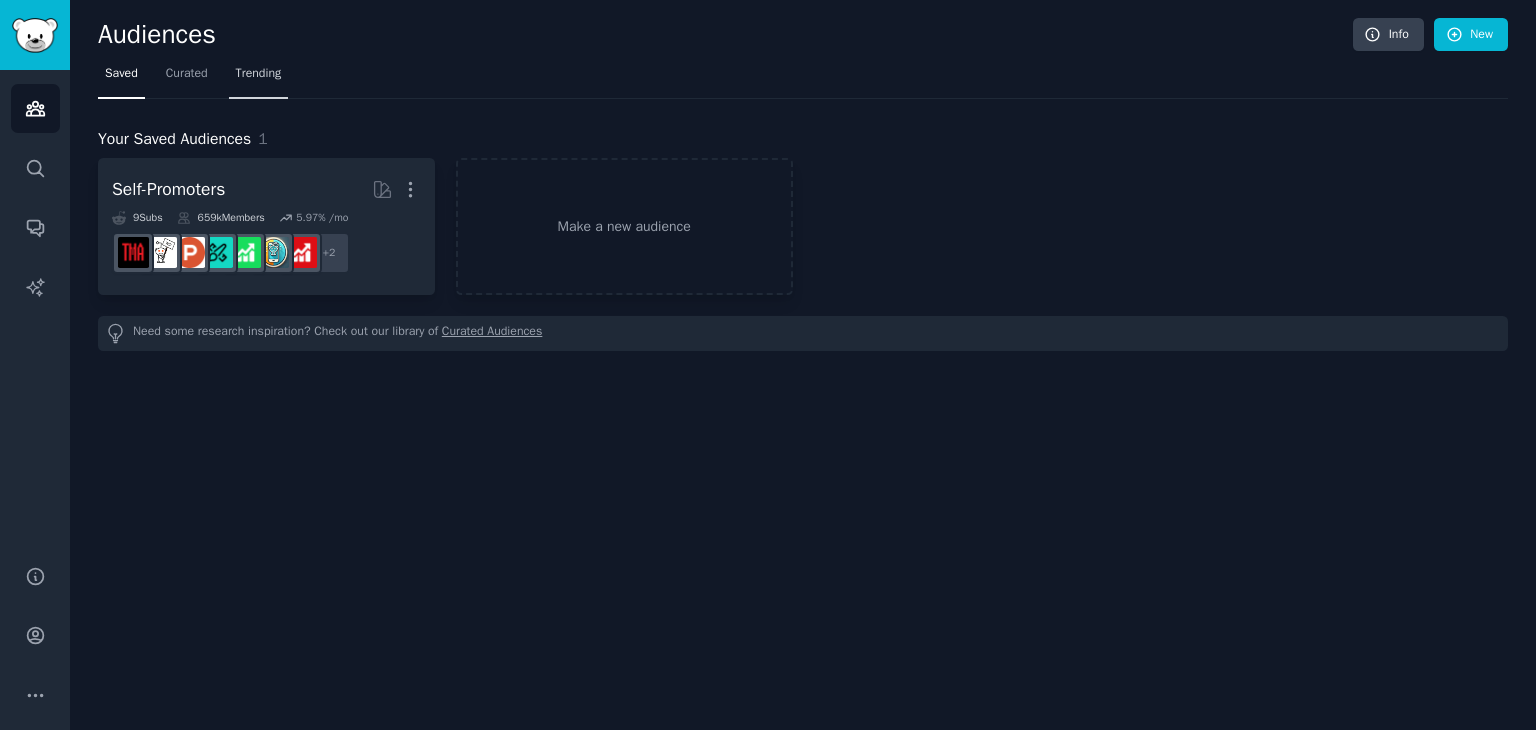 click on "Trending" at bounding box center (259, 74) 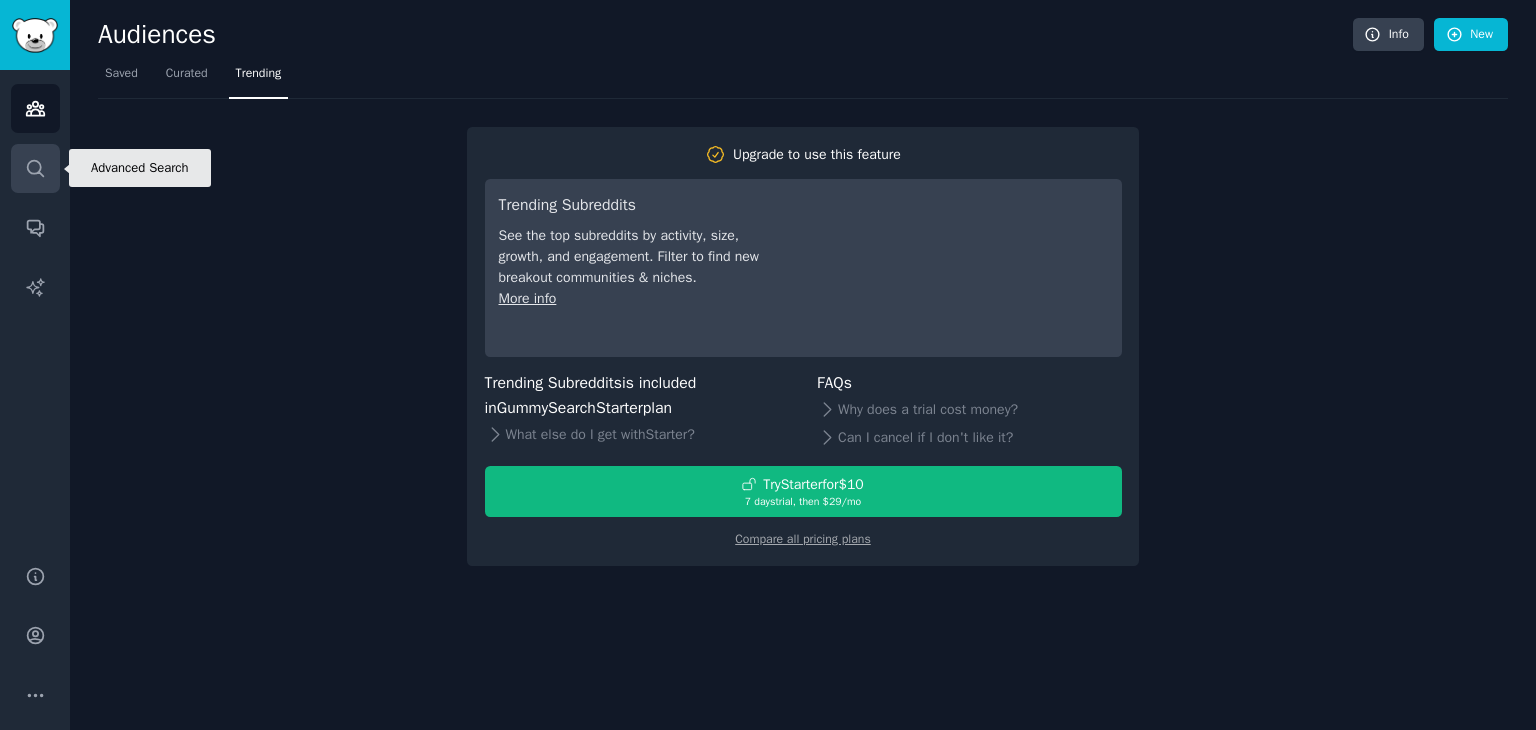 click 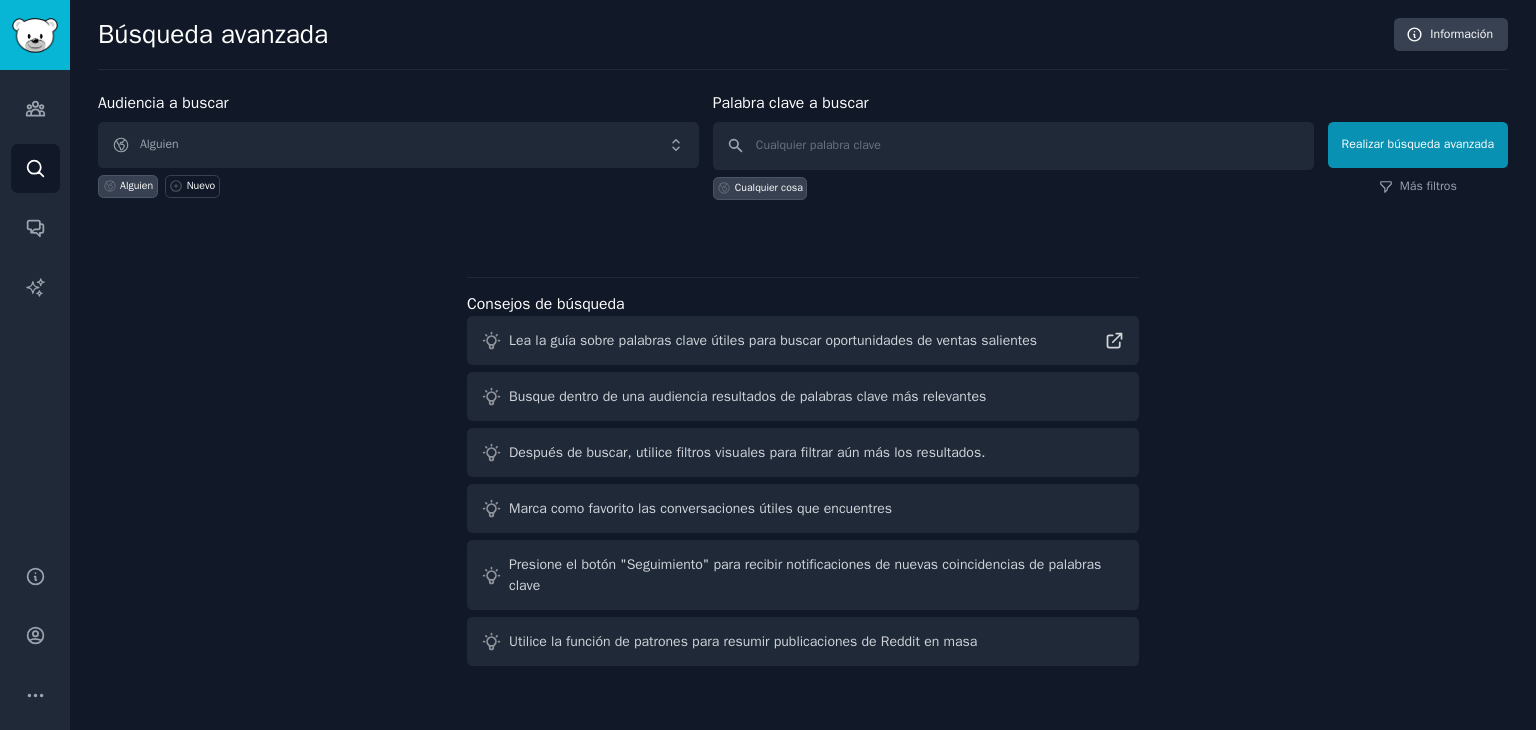 click 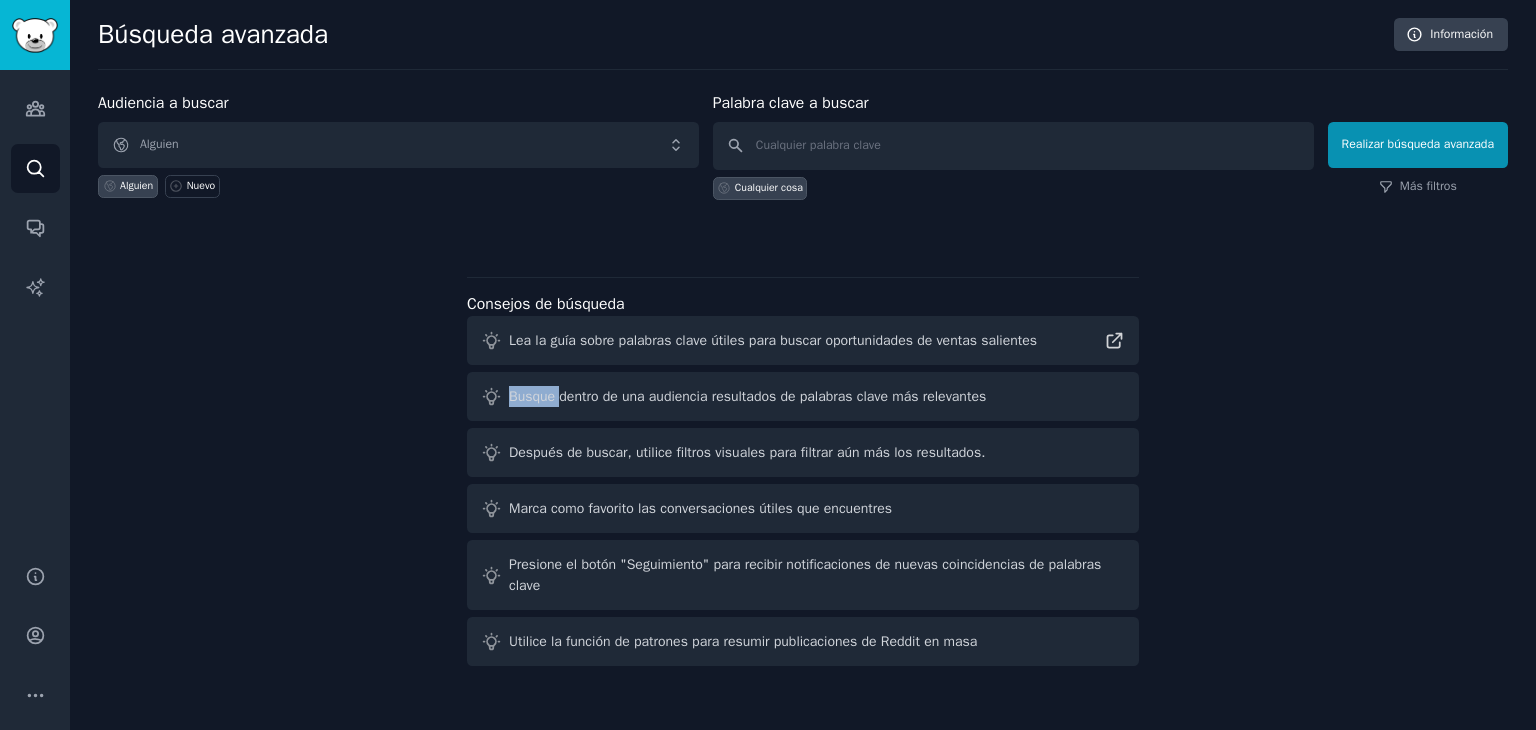 click 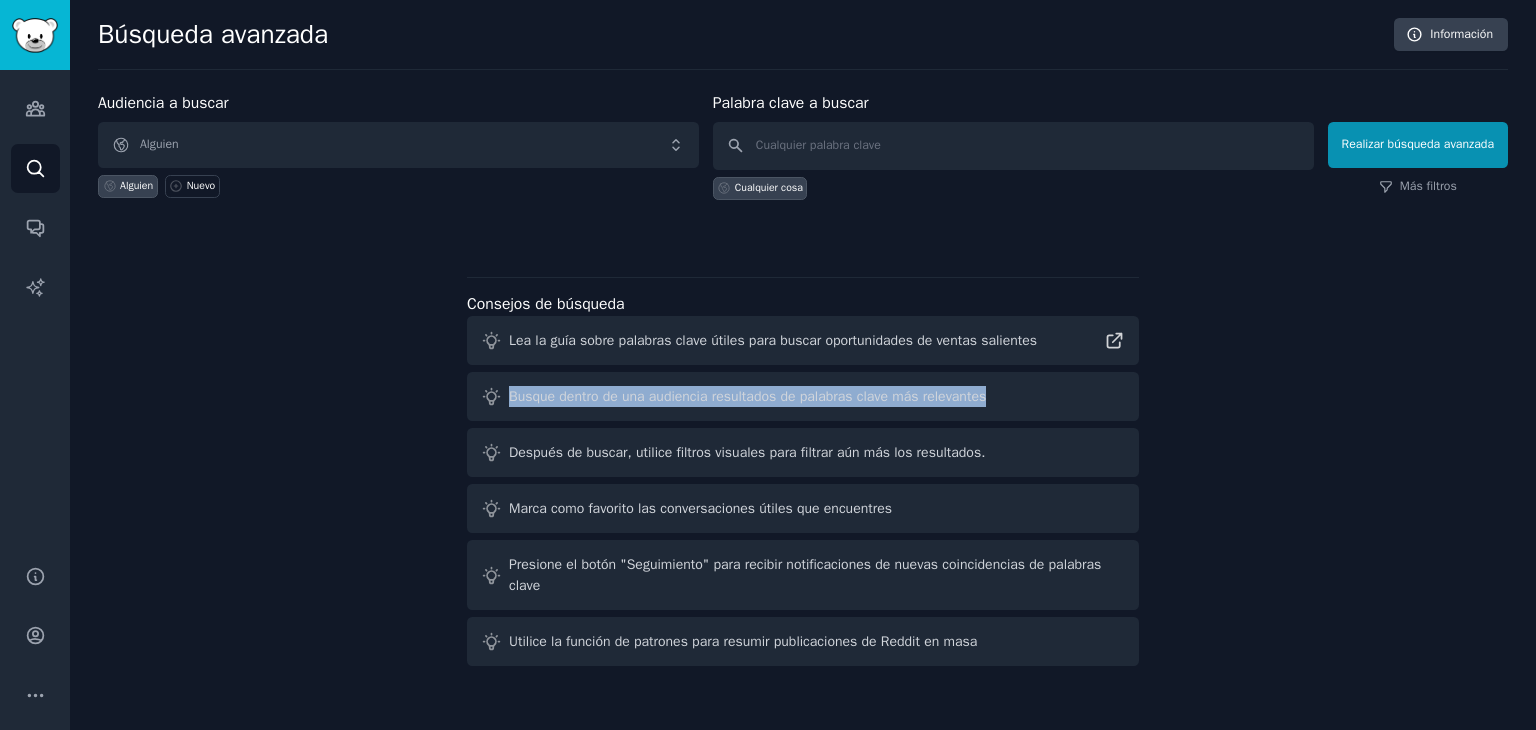 click 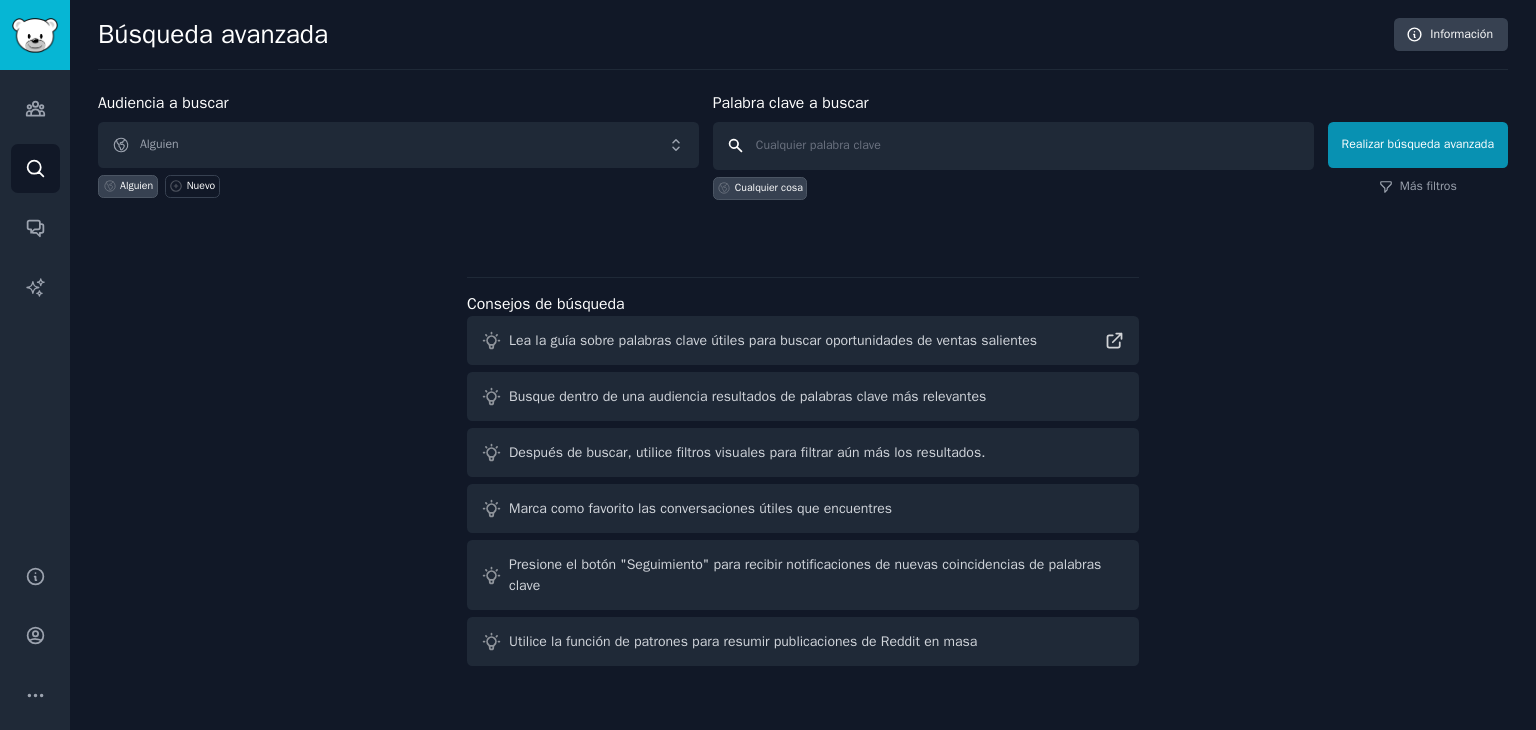 click at bounding box center (1013, 146) 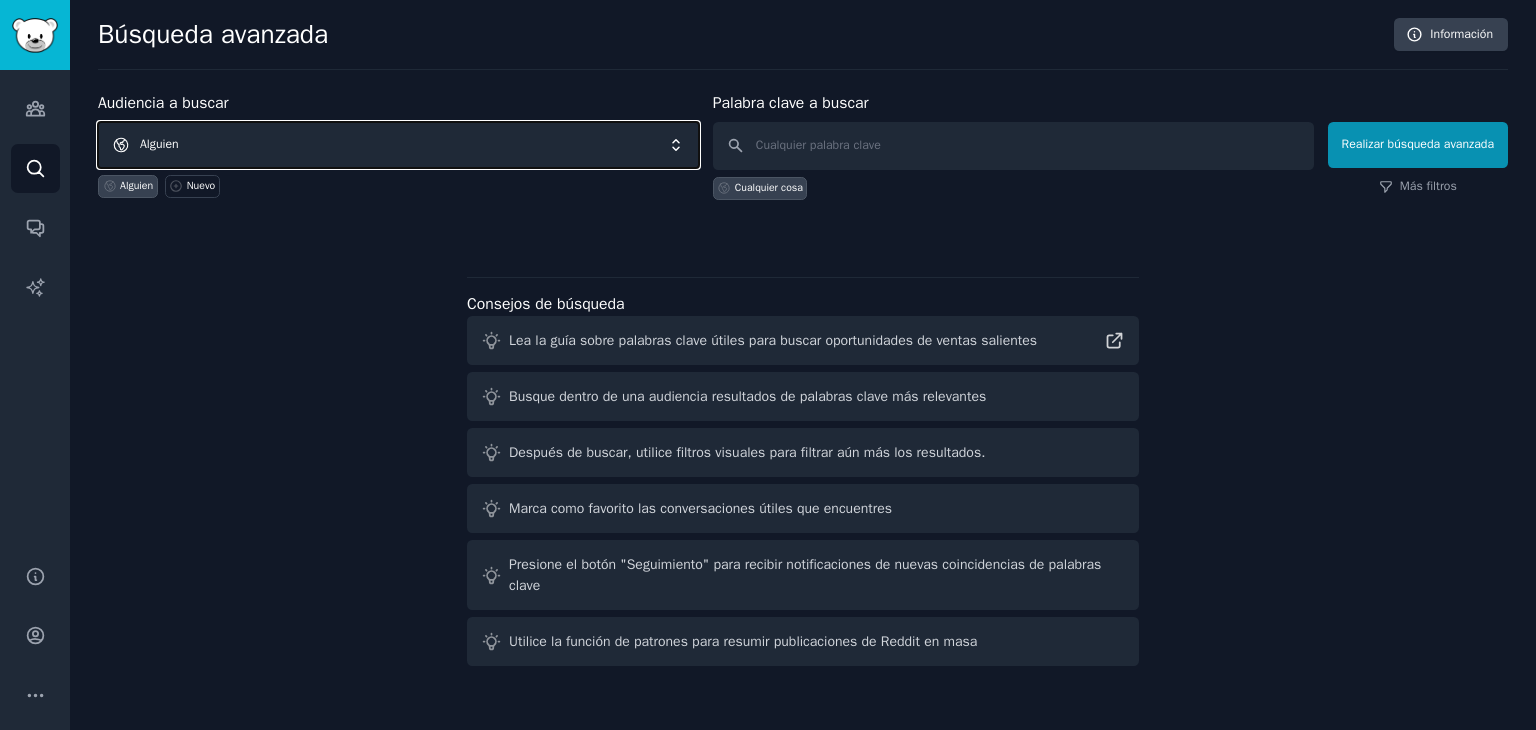 click on "Alguien" at bounding box center (398, 145) 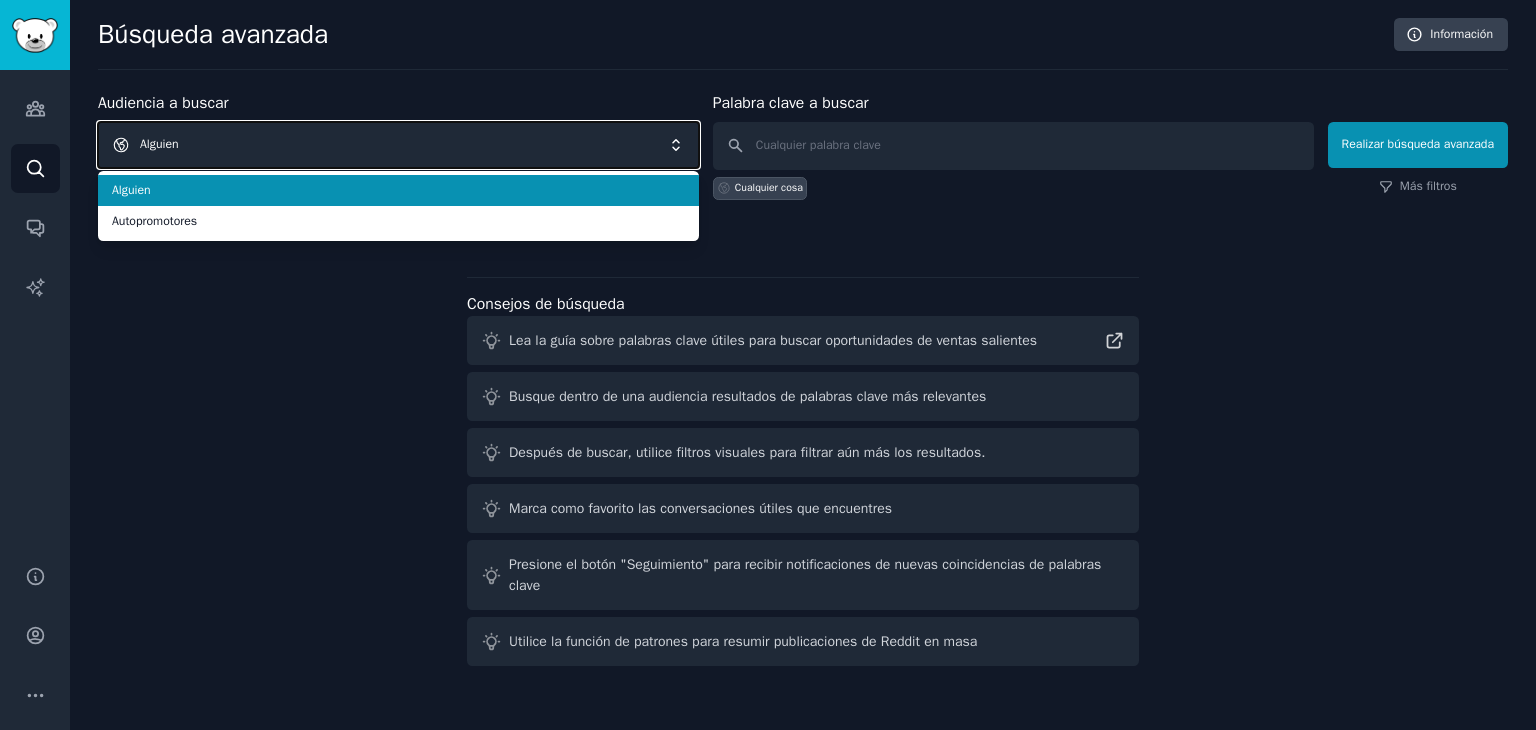 click on "Alguien" at bounding box center [398, 145] 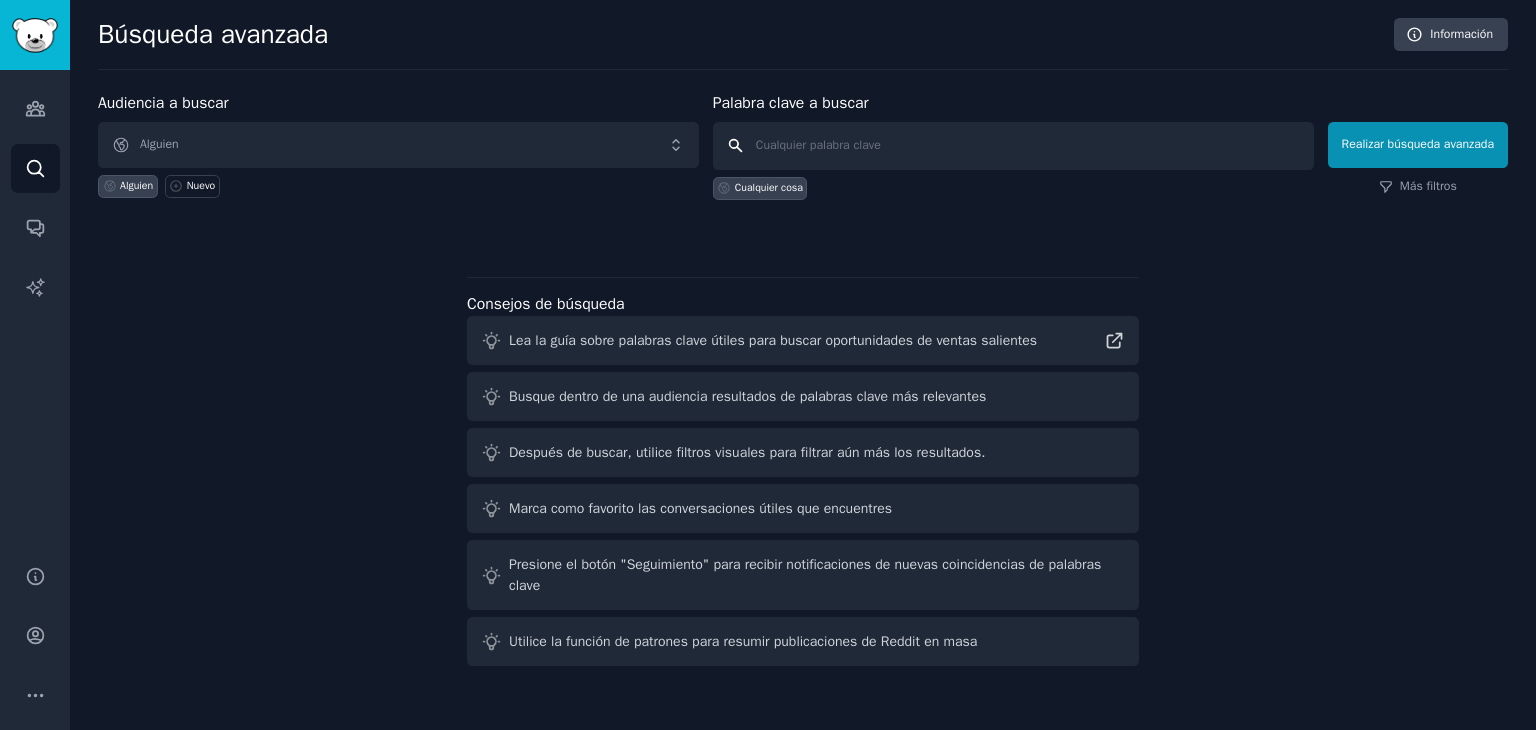 click at bounding box center (1013, 146) 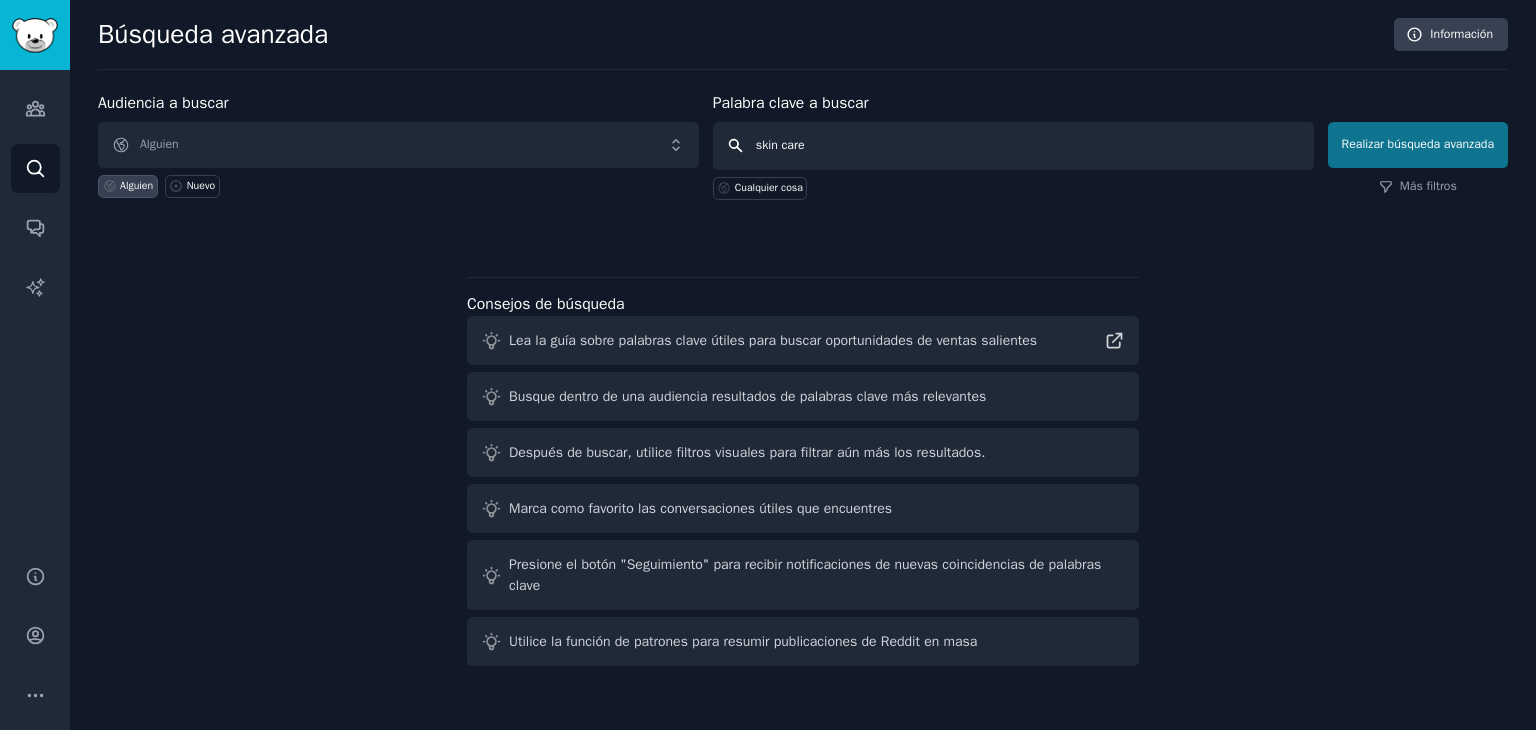 type on "skin care" 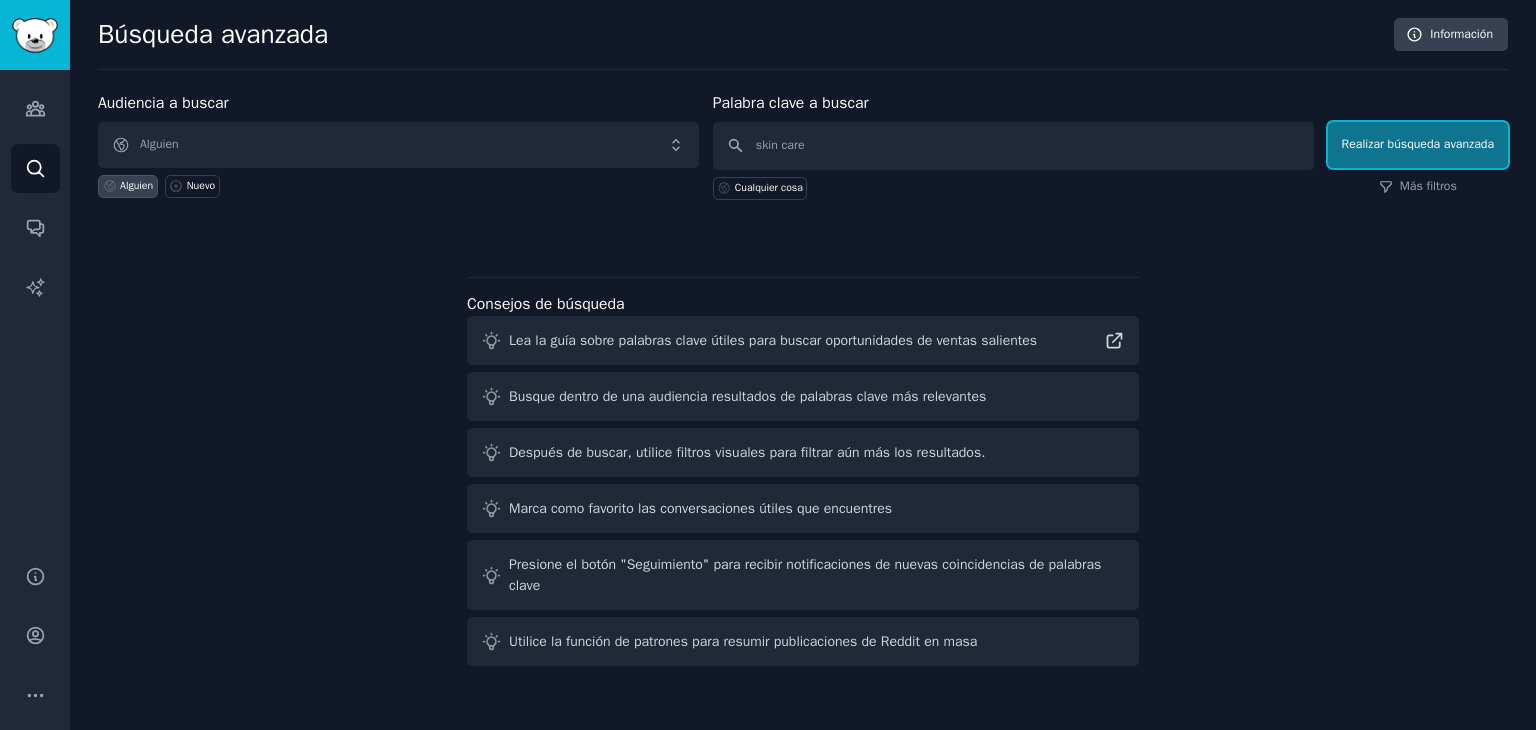 click on "Realizar búsqueda avanzada" at bounding box center [1418, 144] 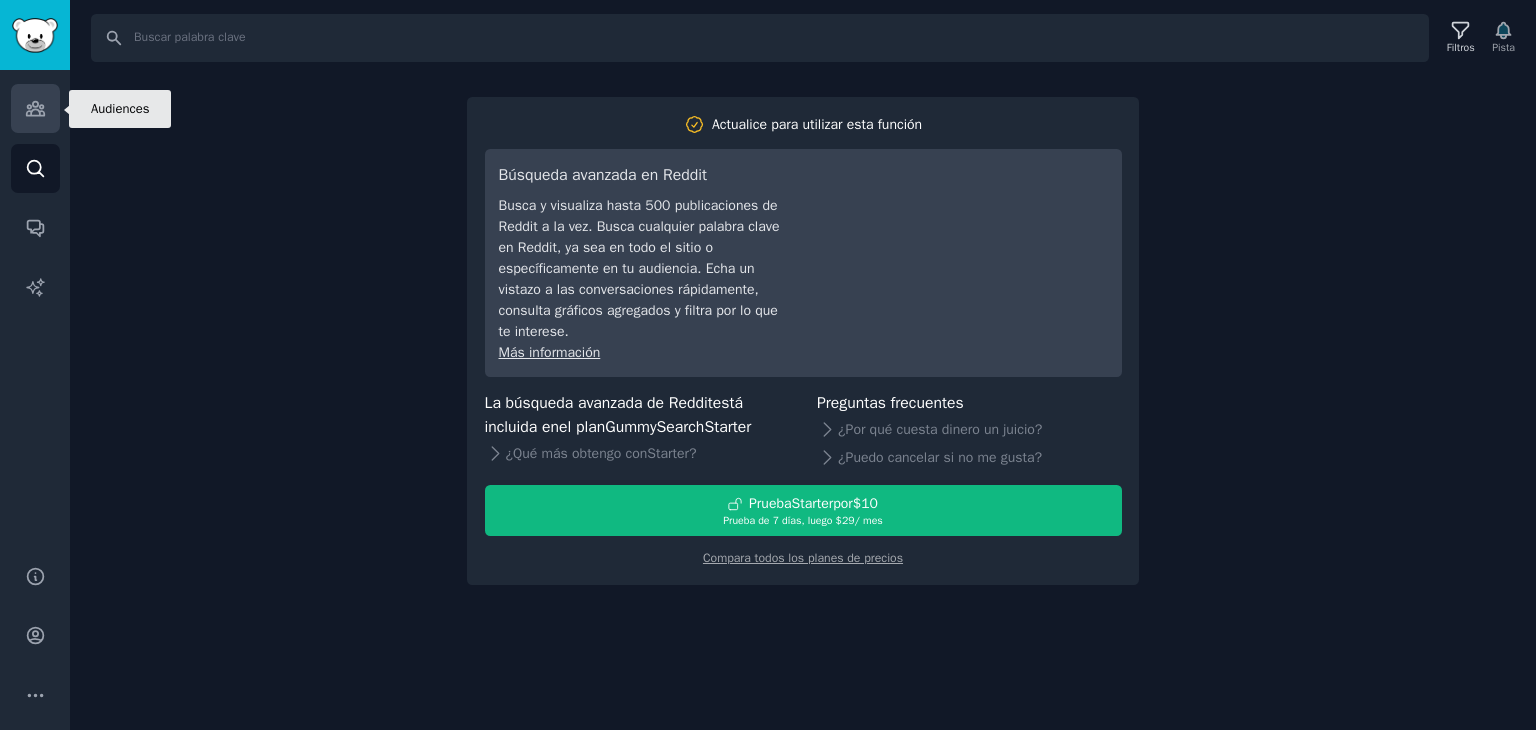 click on "Audiencias" at bounding box center [35, 108] 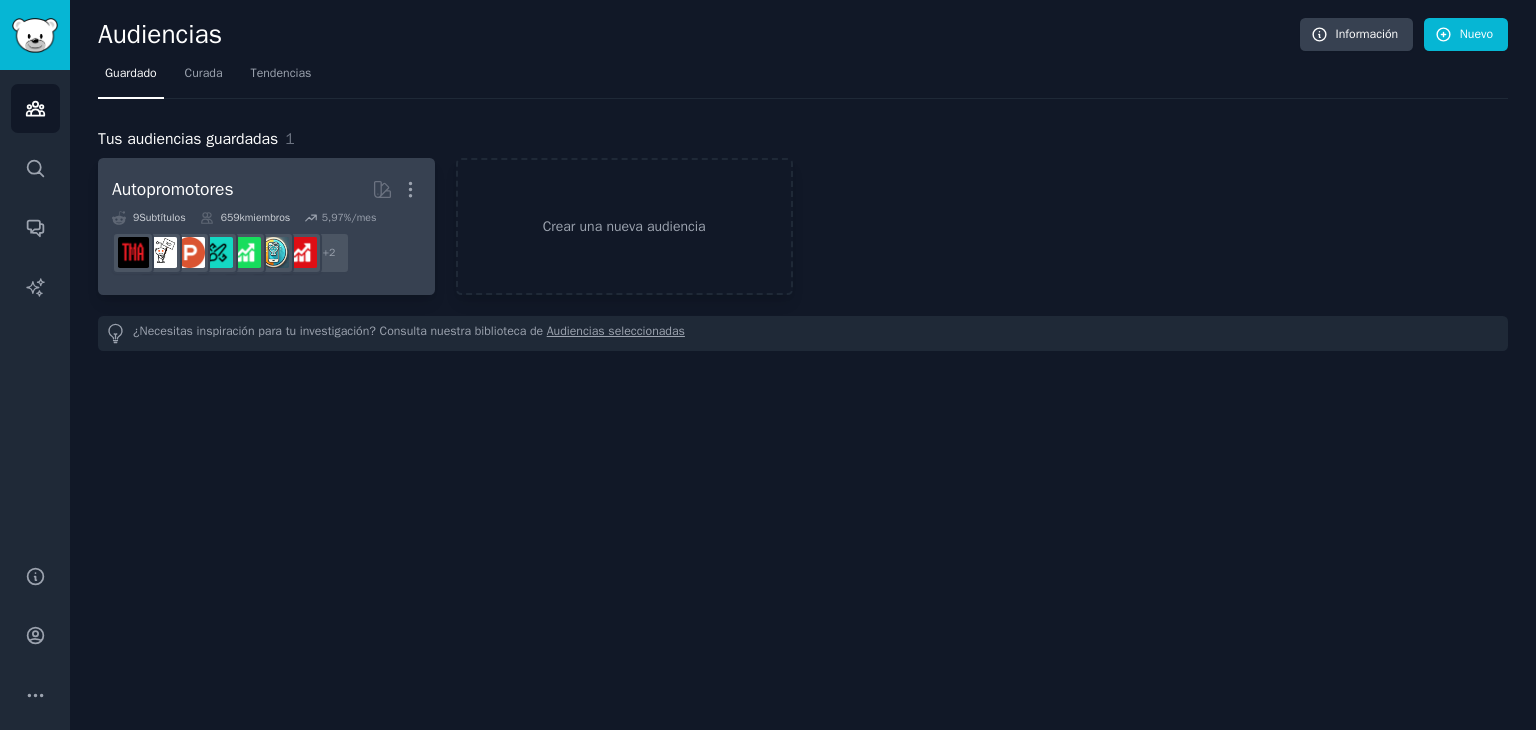 click on "Autopromotores Más 9  Subtítulos ​ 659k  miembros 5,97  %/mes +  2" at bounding box center [266, 226] 